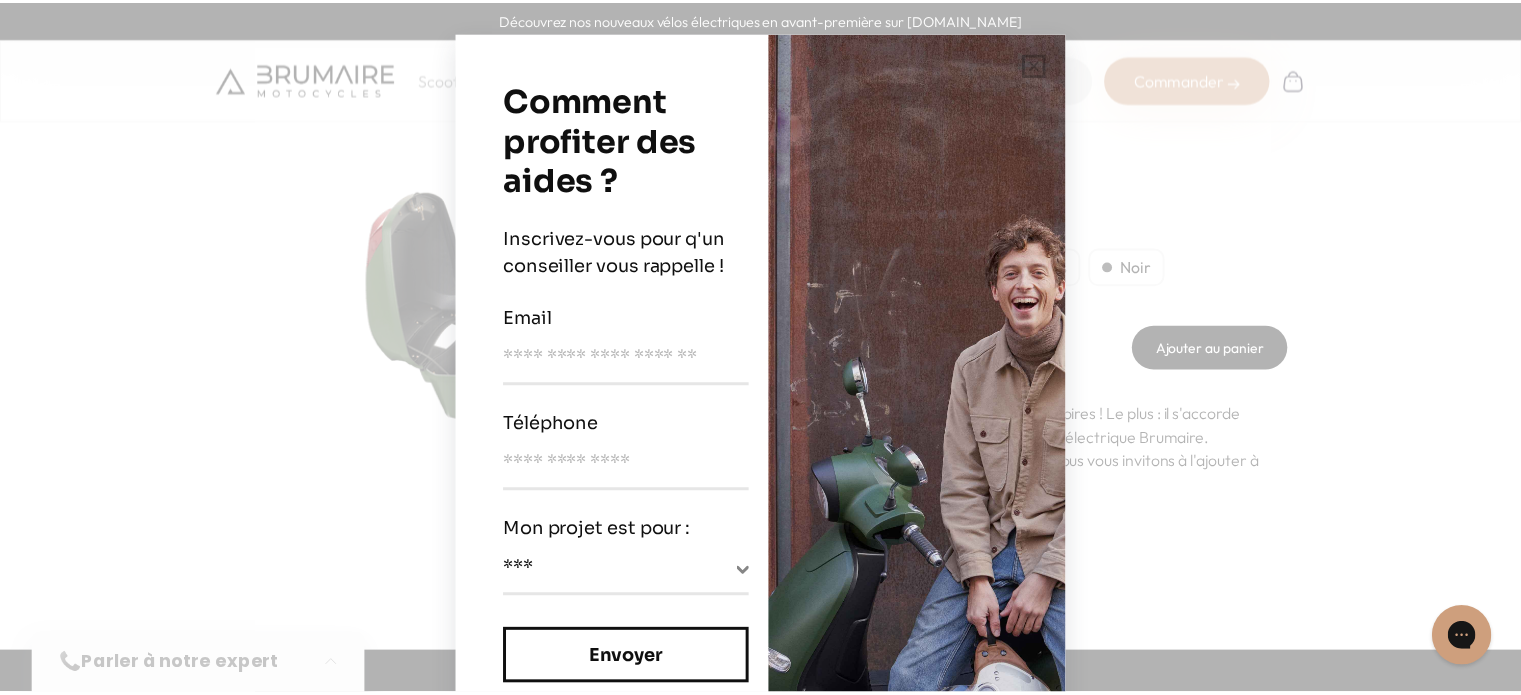 scroll, scrollTop: 0, scrollLeft: 0, axis: both 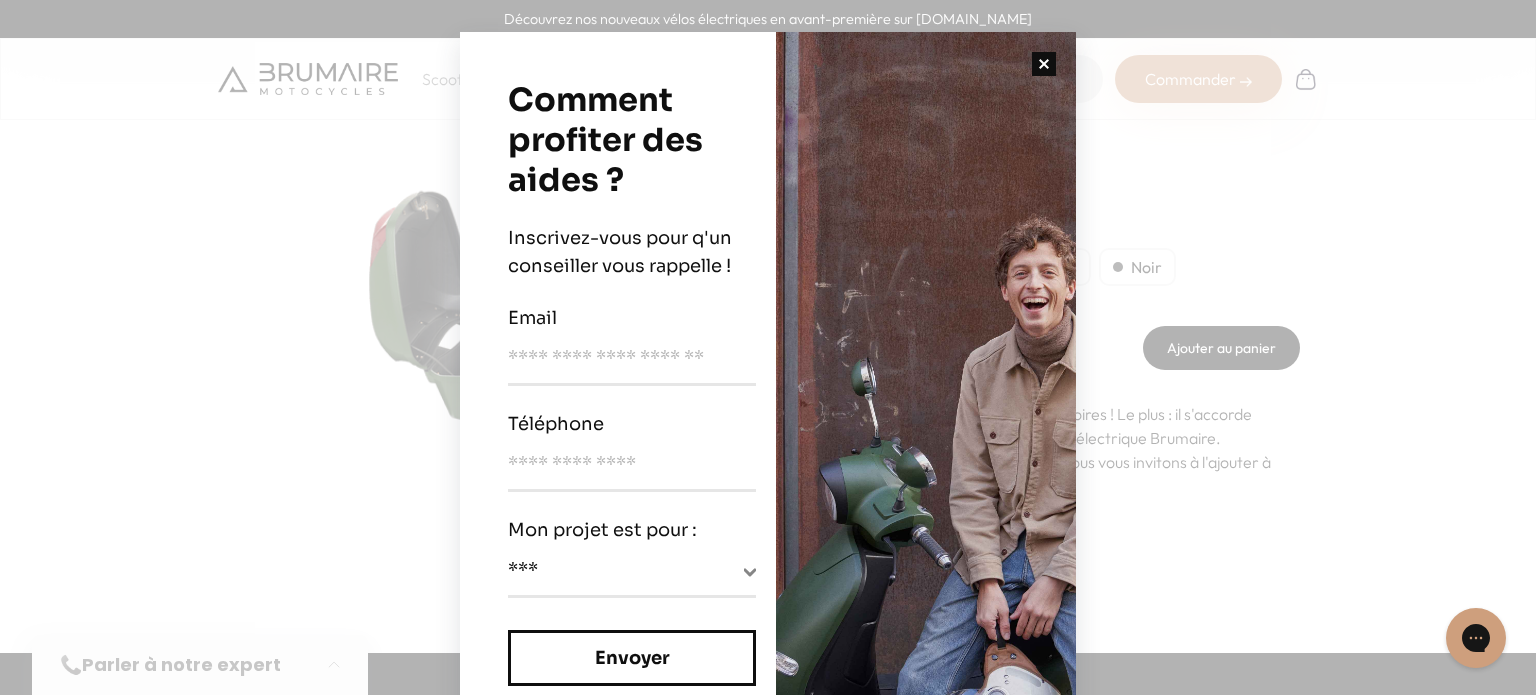 click at bounding box center (1044, 64) 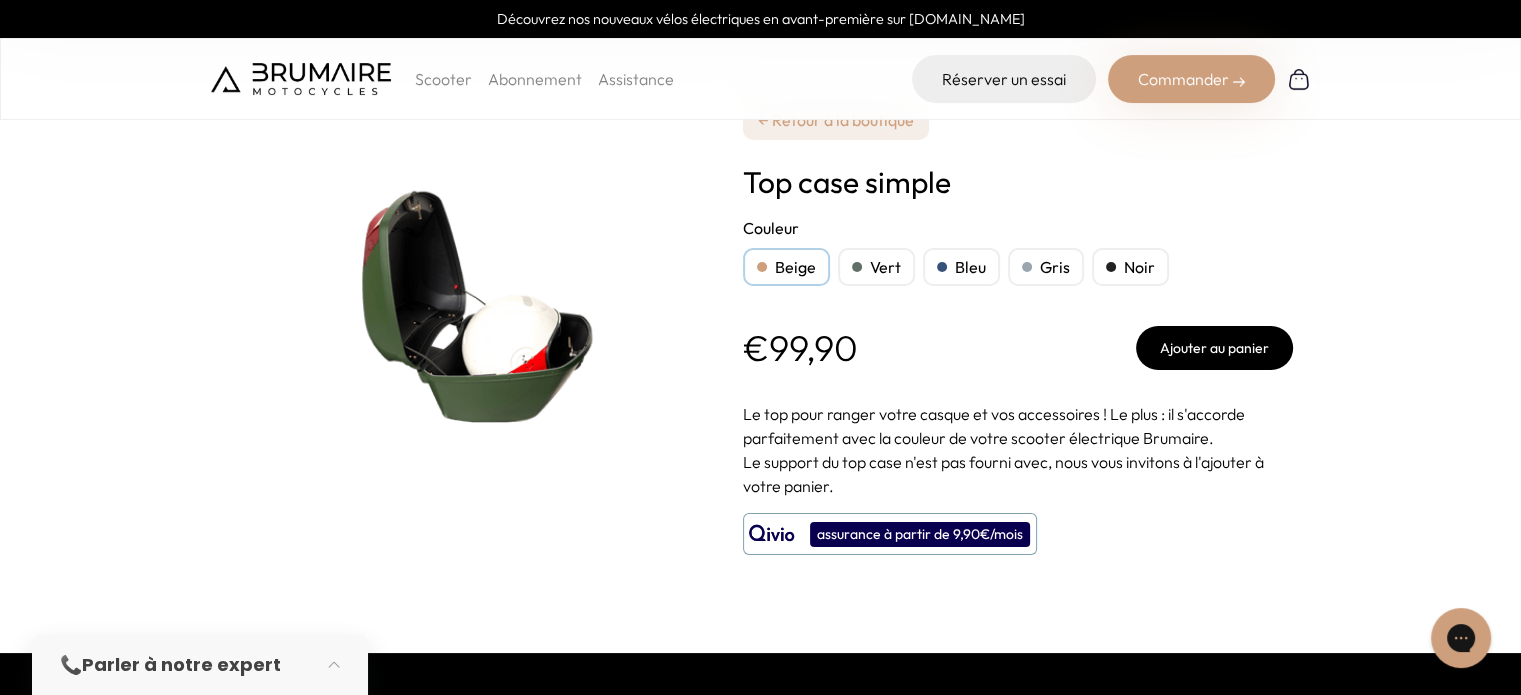 scroll, scrollTop: 6, scrollLeft: 0, axis: vertical 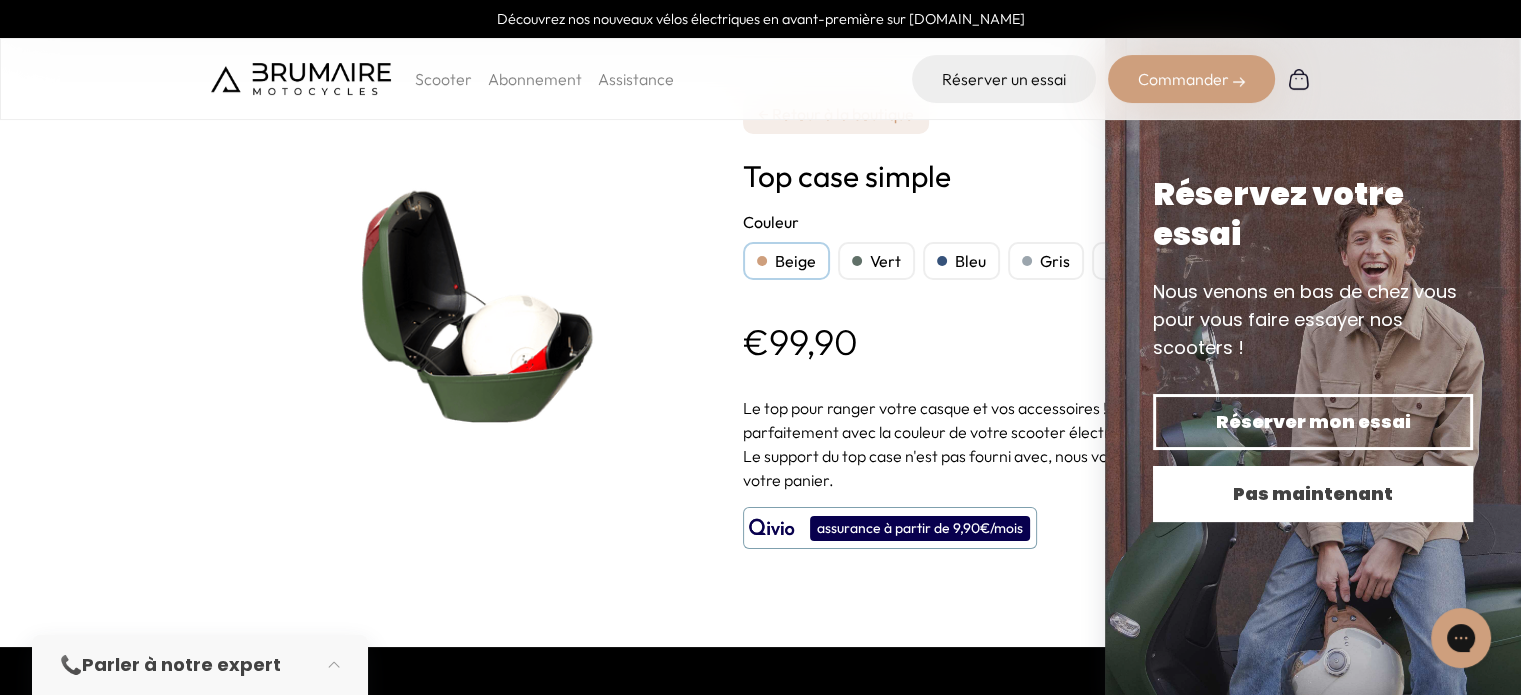 click on "Pas maintenant" at bounding box center (1313, 494) 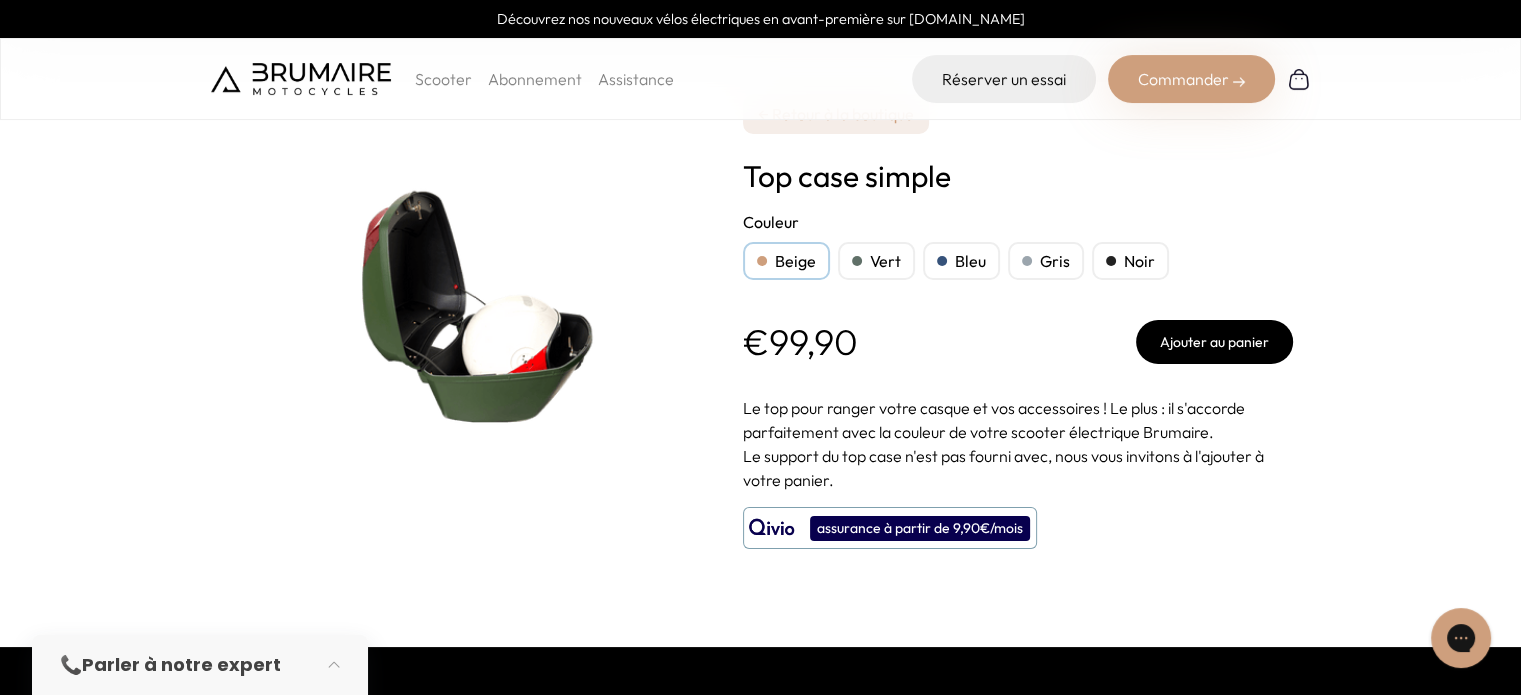 click on "Bleu" at bounding box center [961, 261] 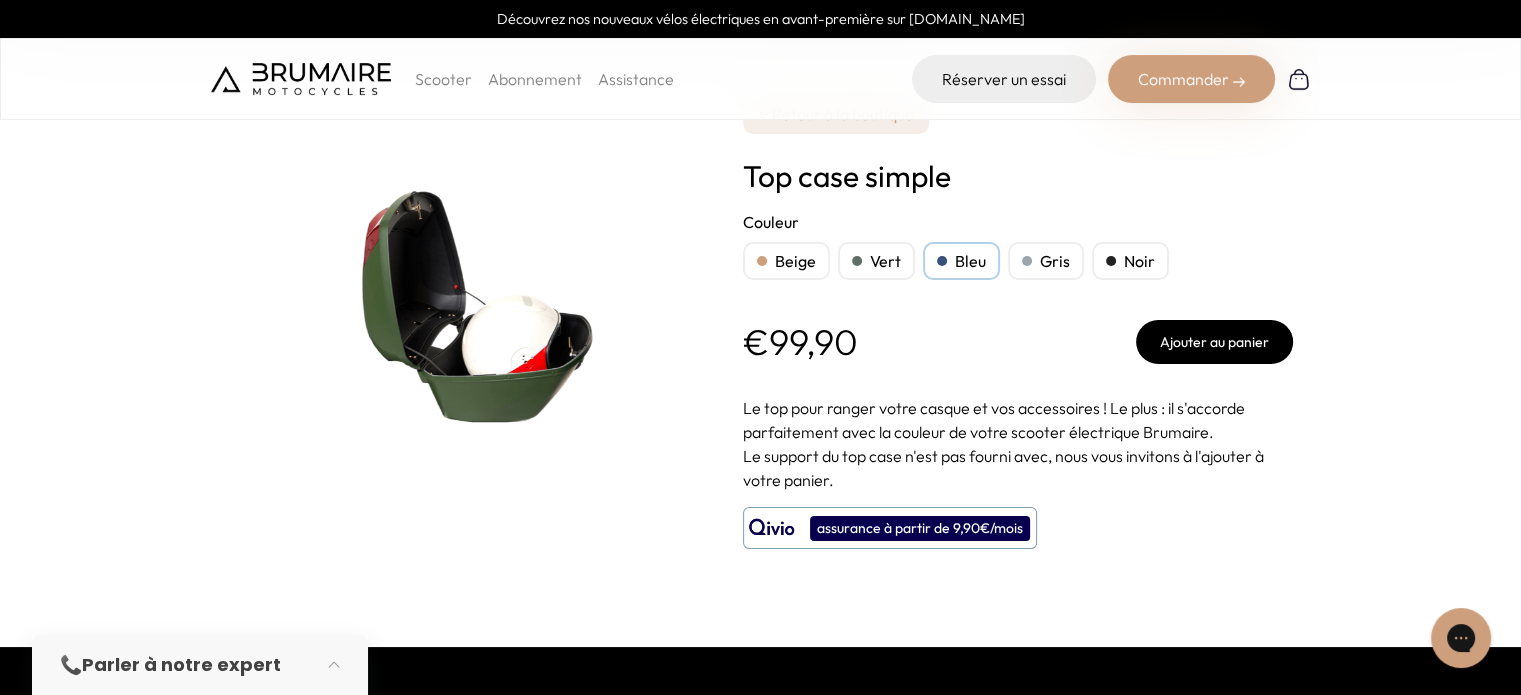 click on "Bleu" at bounding box center [961, 261] 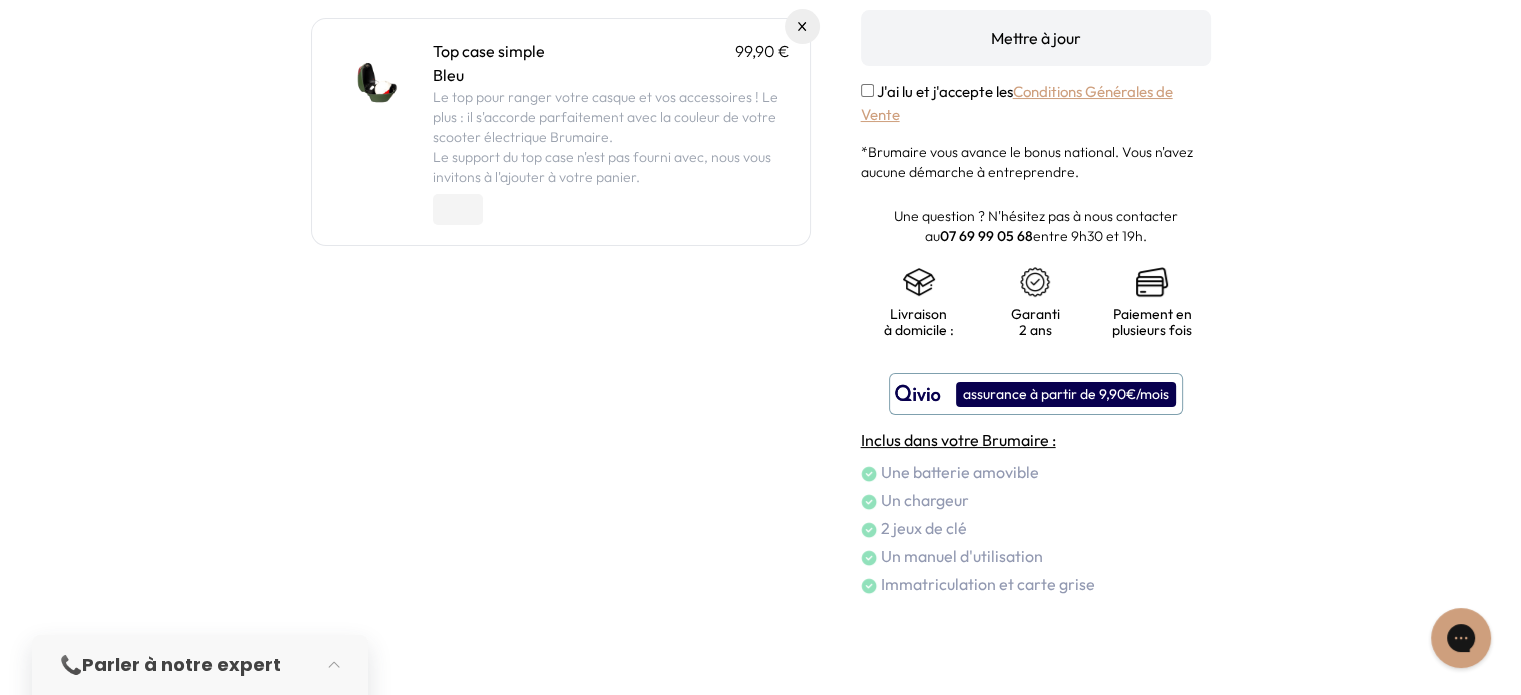 scroll, scrollTop: 0, scrollLeft: 0, axis: both 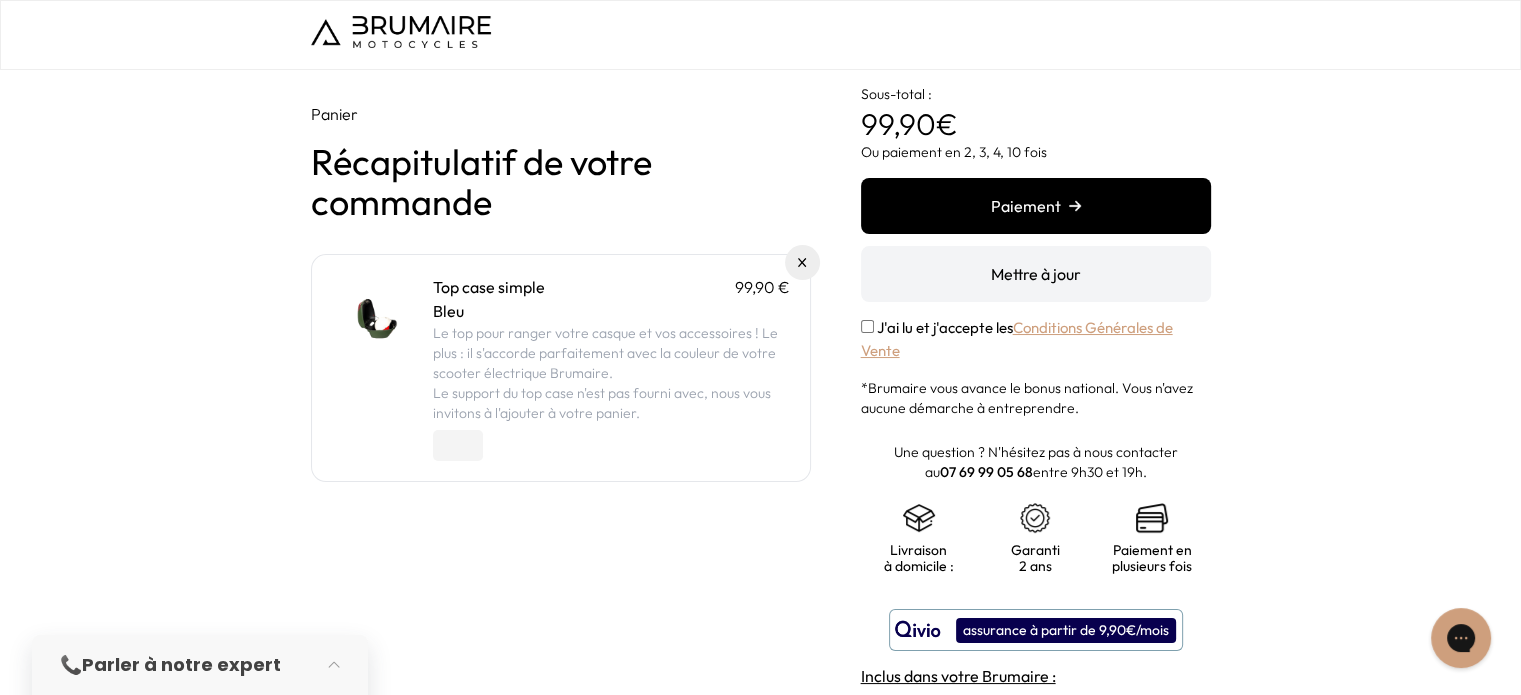 click at bounding box center [401, 32] 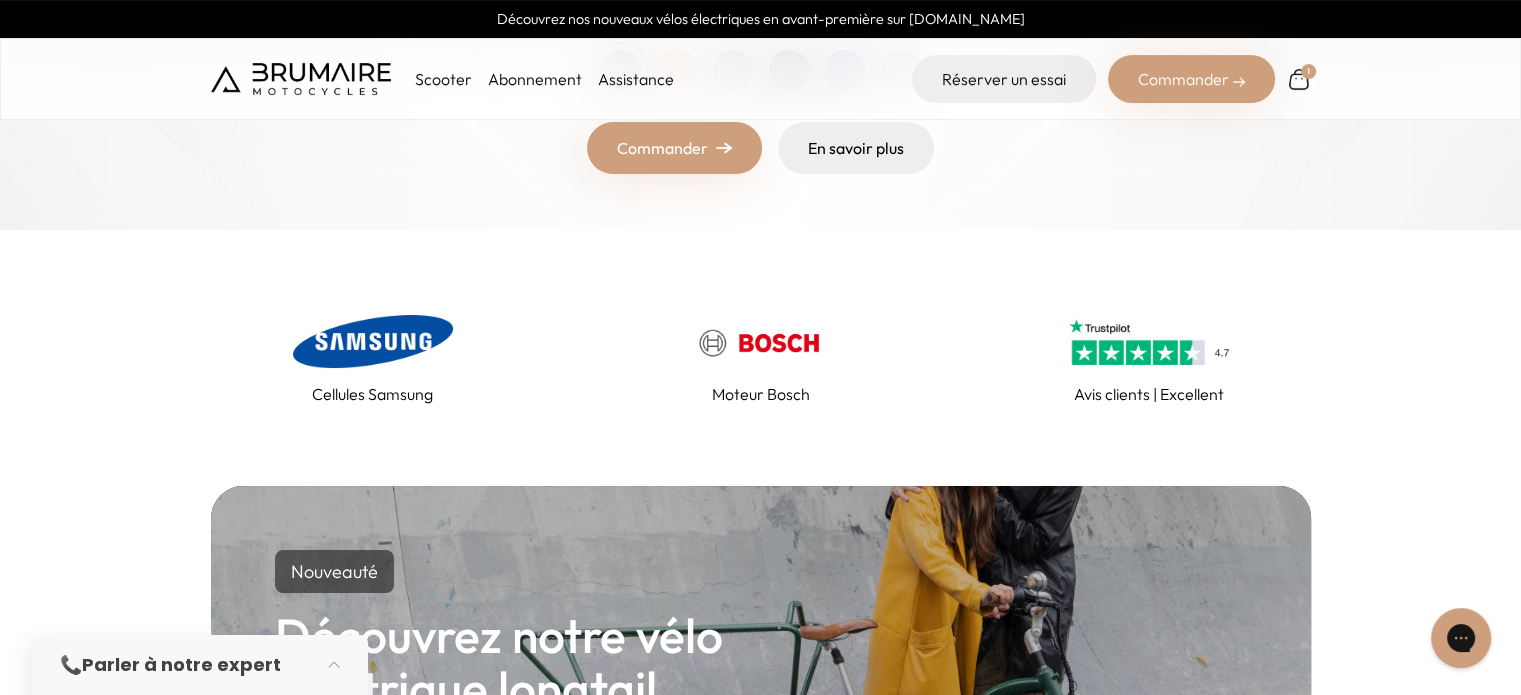 scroll, scrollTop: 0, scrollLeft: 0, axis: both 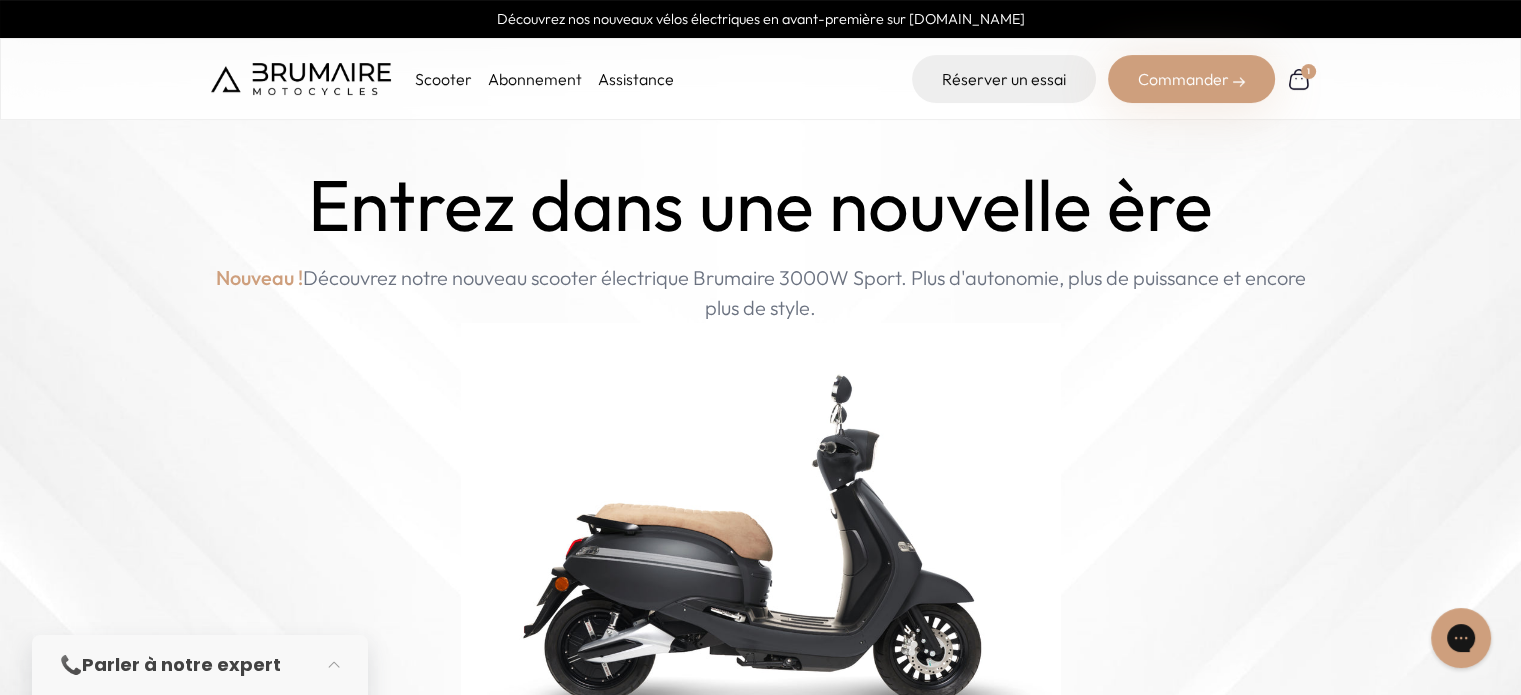 click on "Scooter
Abonnement
Assistance" at bounding box center [544, 79] 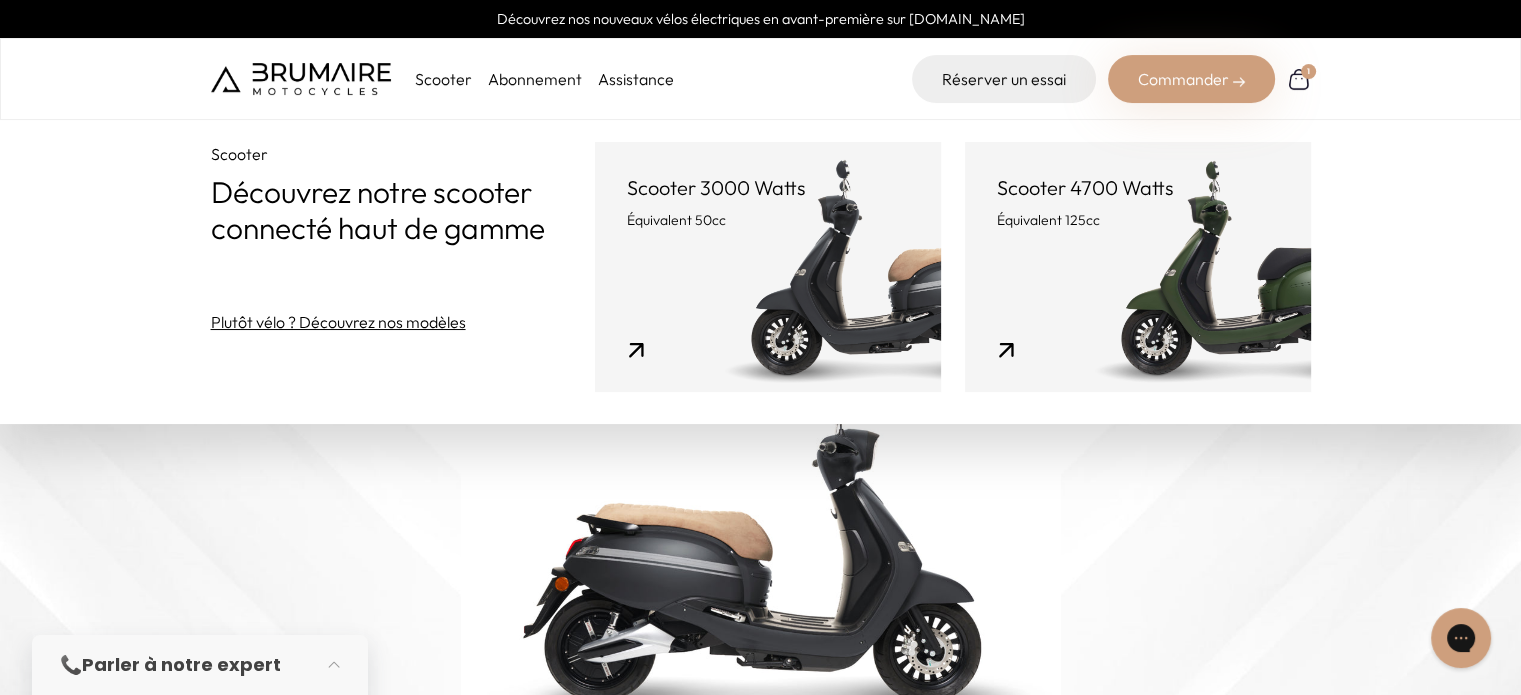 click on "Scooter
Abonnement
Assistance
Réserver un essai
Commander
1" at bounding box center (761, 79) 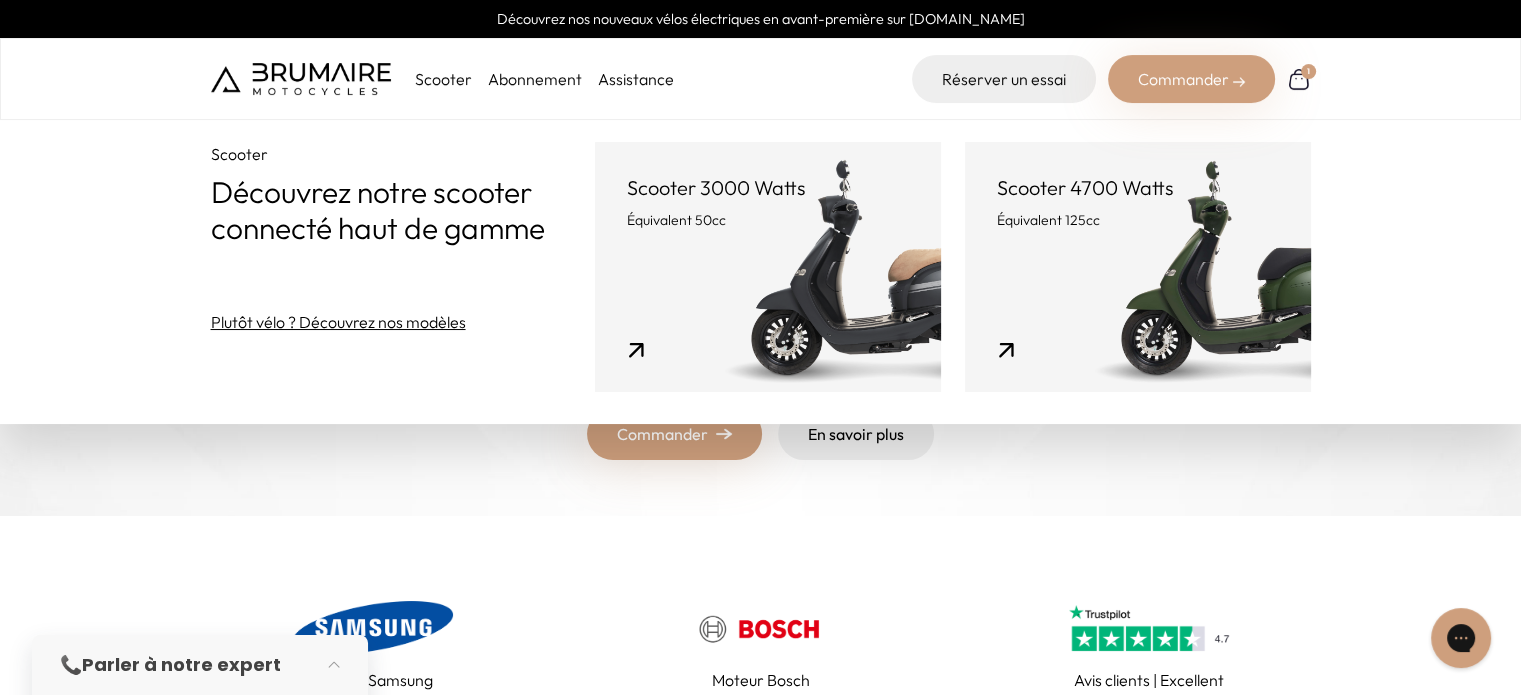 scroll, scrollTop: 524, scrollLeft: 0, axis: vertical 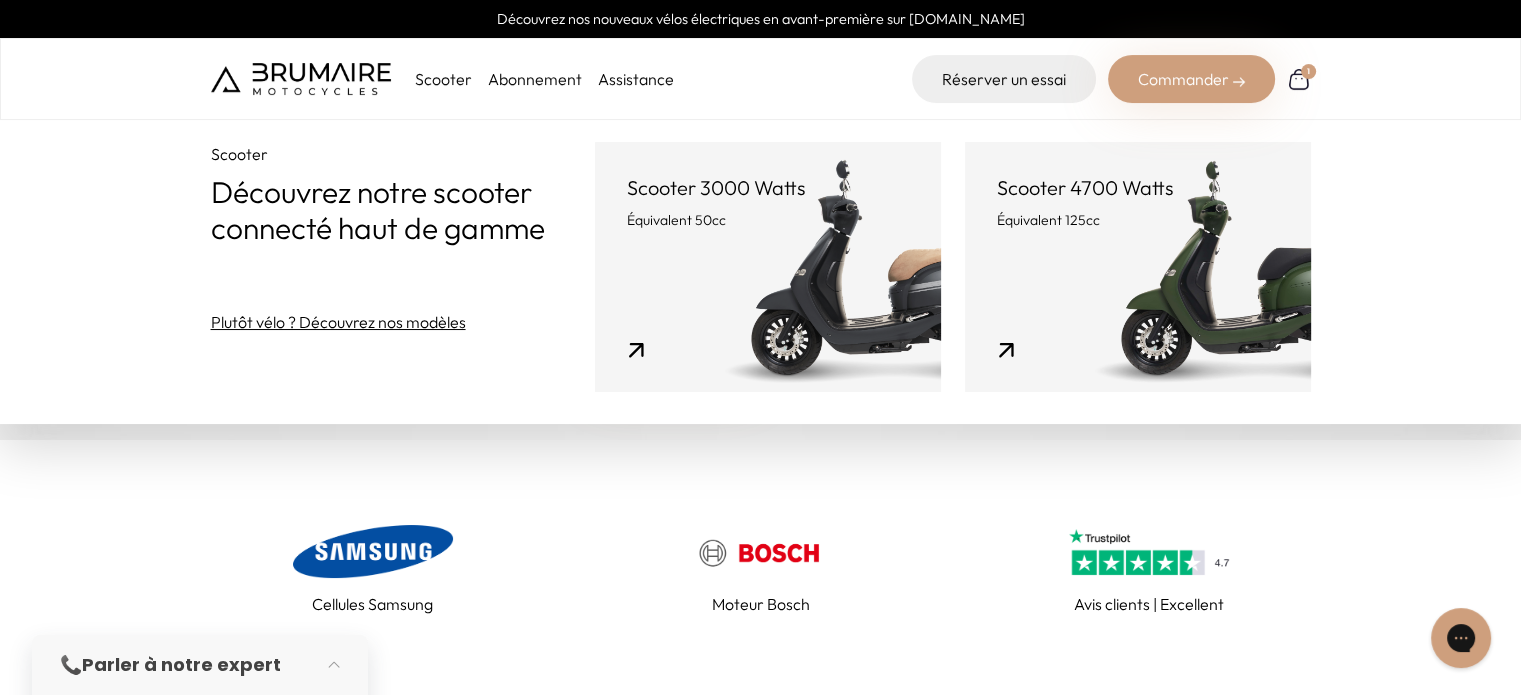 click on "Réserver un essai
Commander
1" at bounding box center [1105, 79] 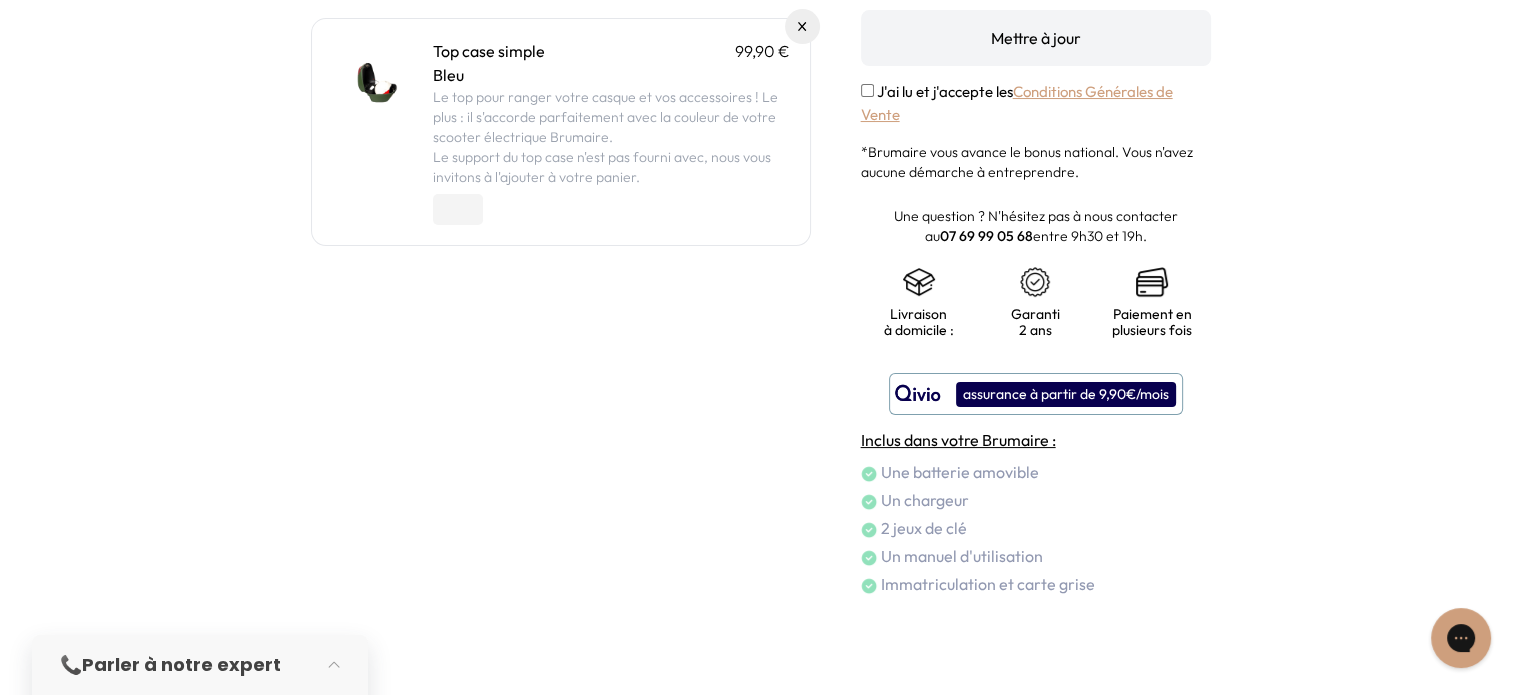 scroll, scrollTop: 0, scrollLeft: 0, axis: both 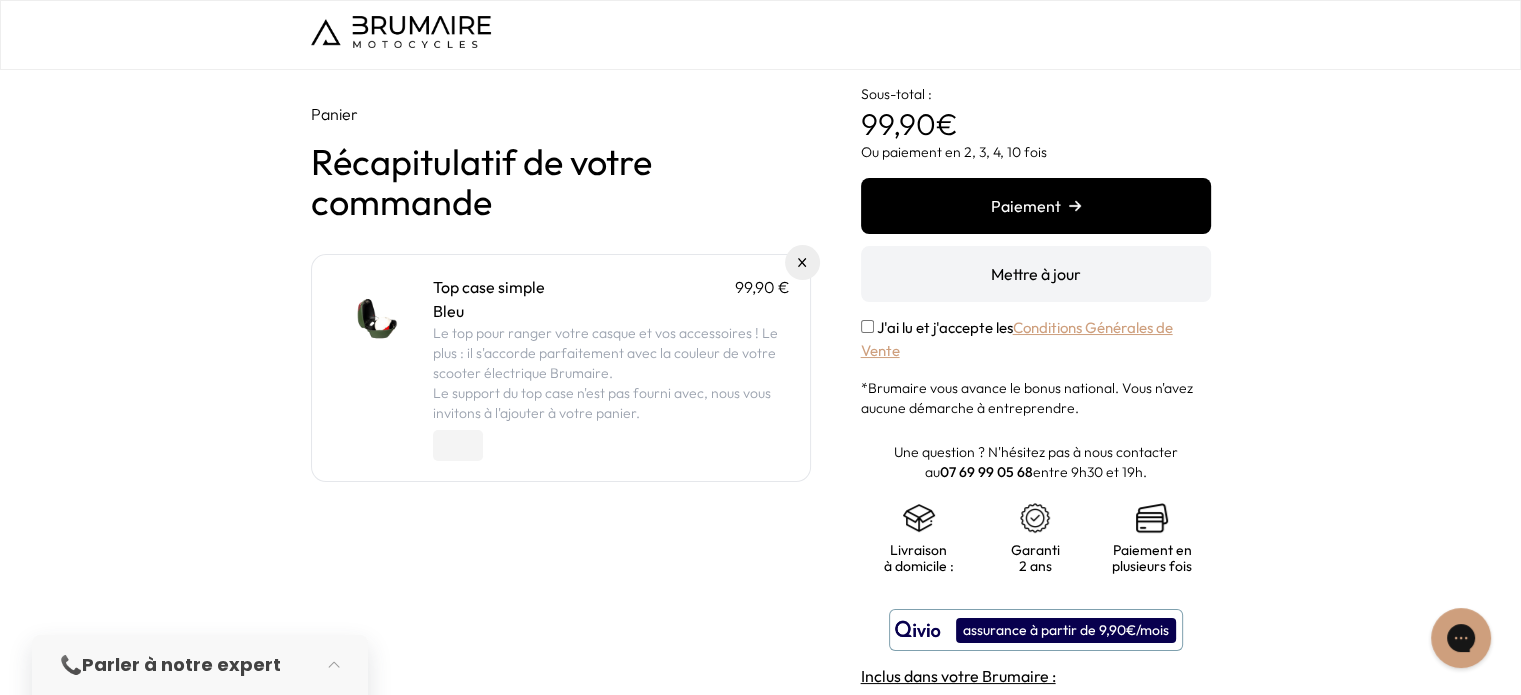 click at bounding box center [401, 32] 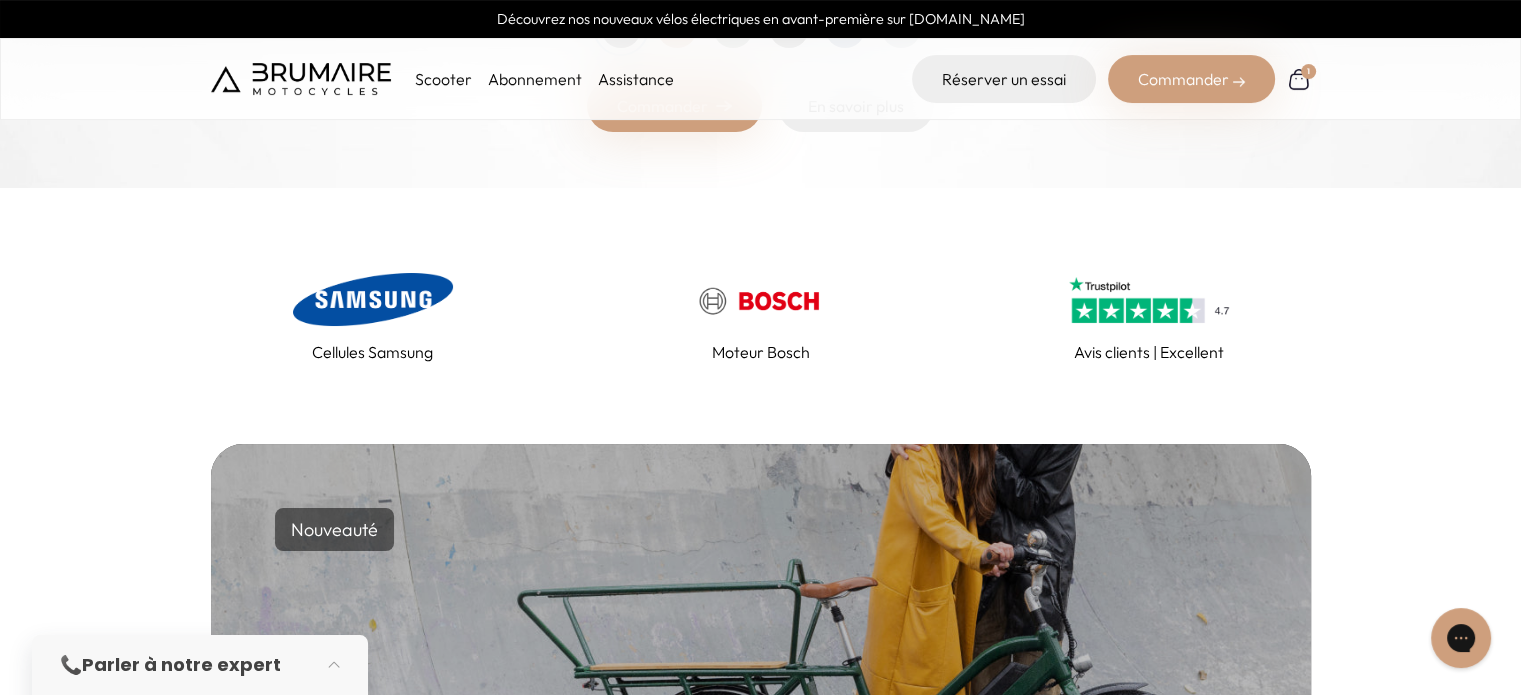 scroll, scrollTop: 610, scrollLeft: 0, axis: vertical 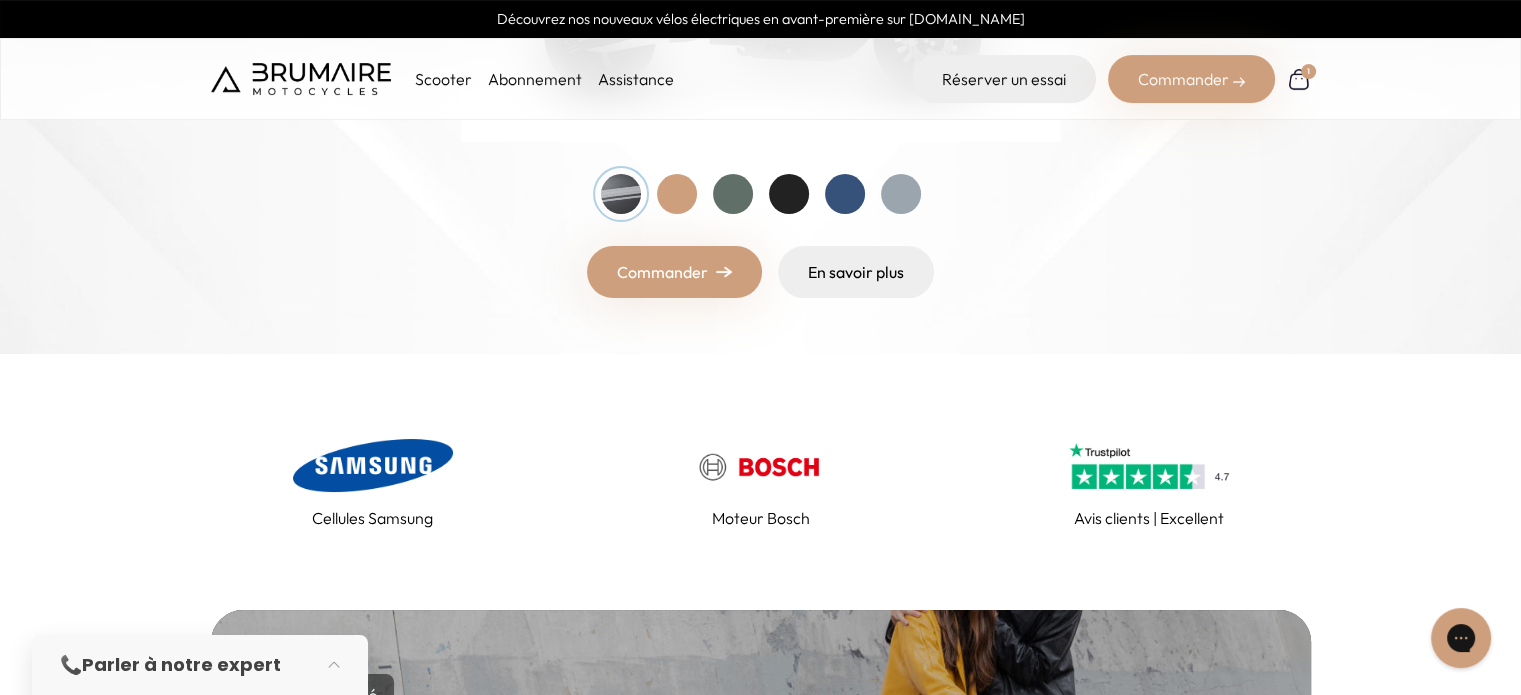 click on "Commander" at bounding box center [674, 272] 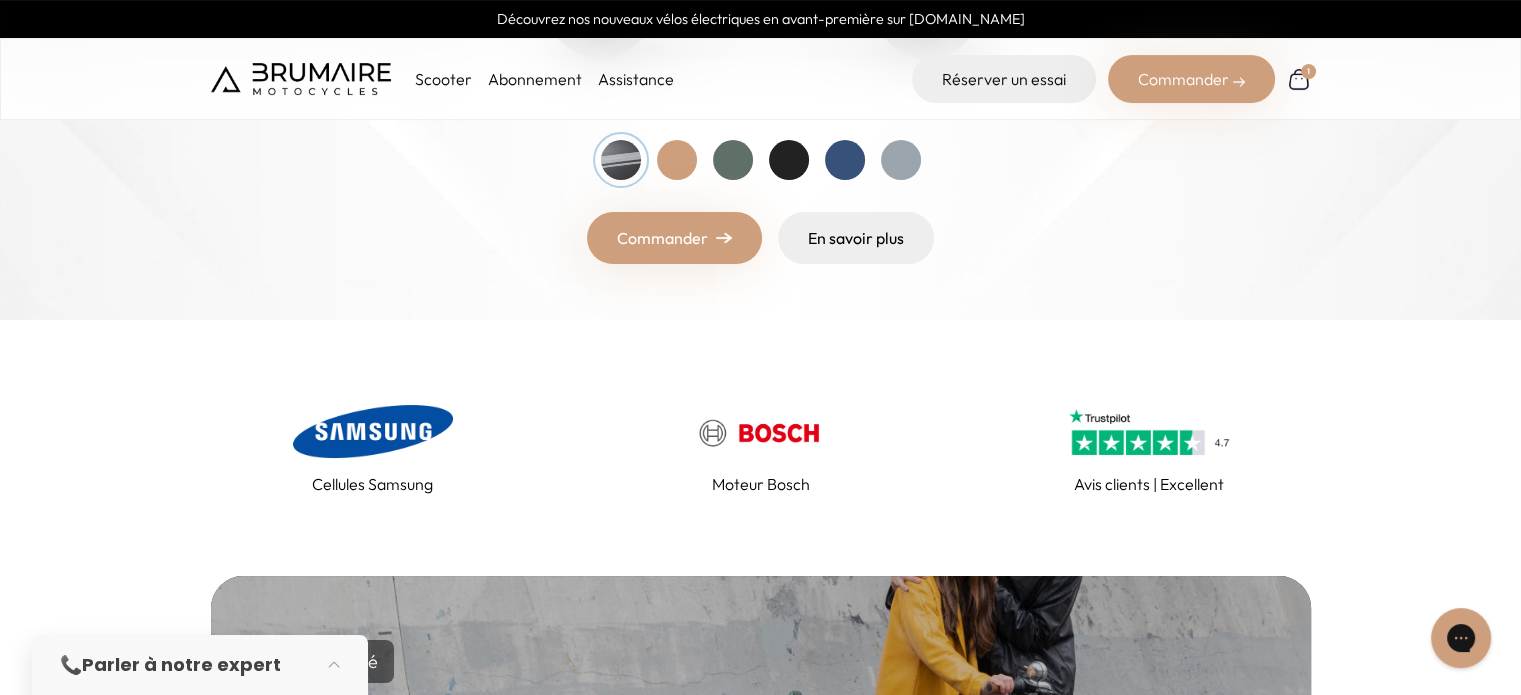 scroll, scrollTop: 644, scrollLeft: 0, axis: vertical 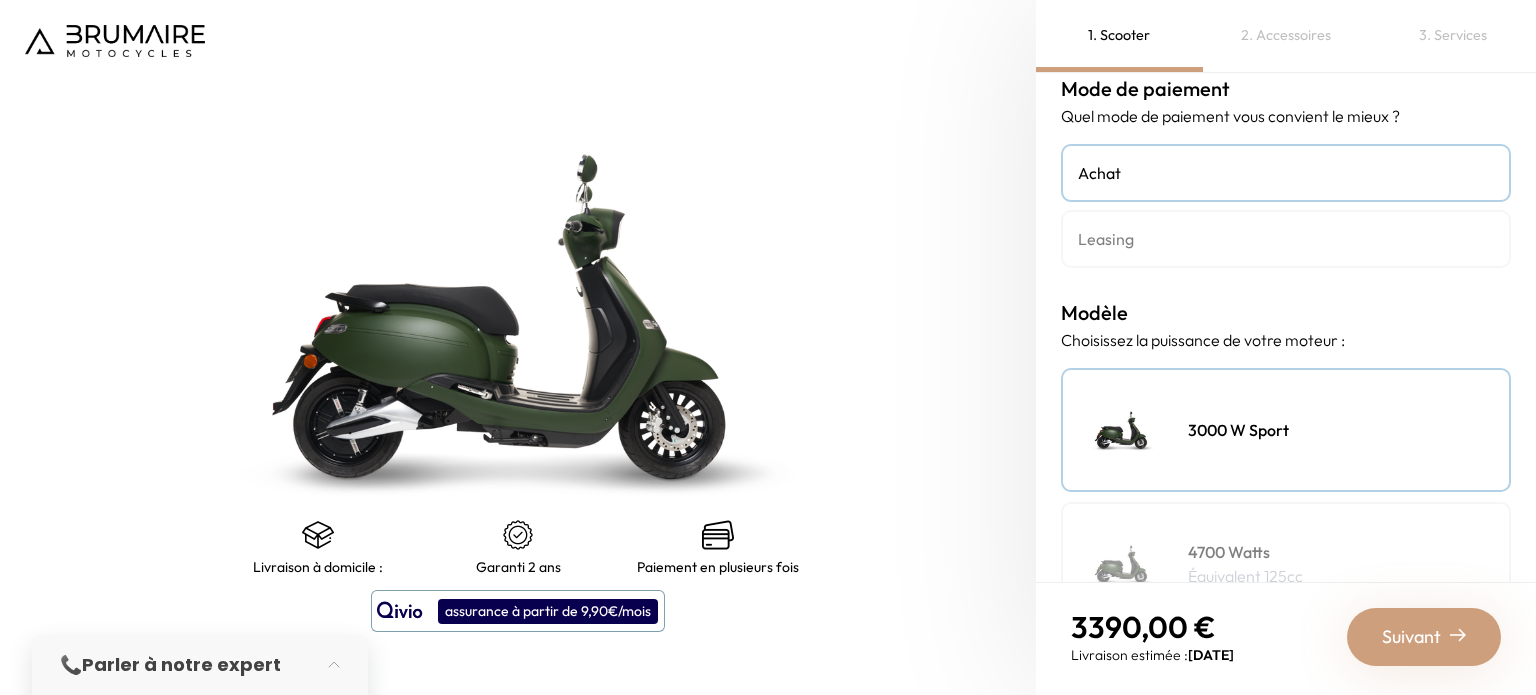 click on "2. Accessoires" at bounding box center (1286, 36) 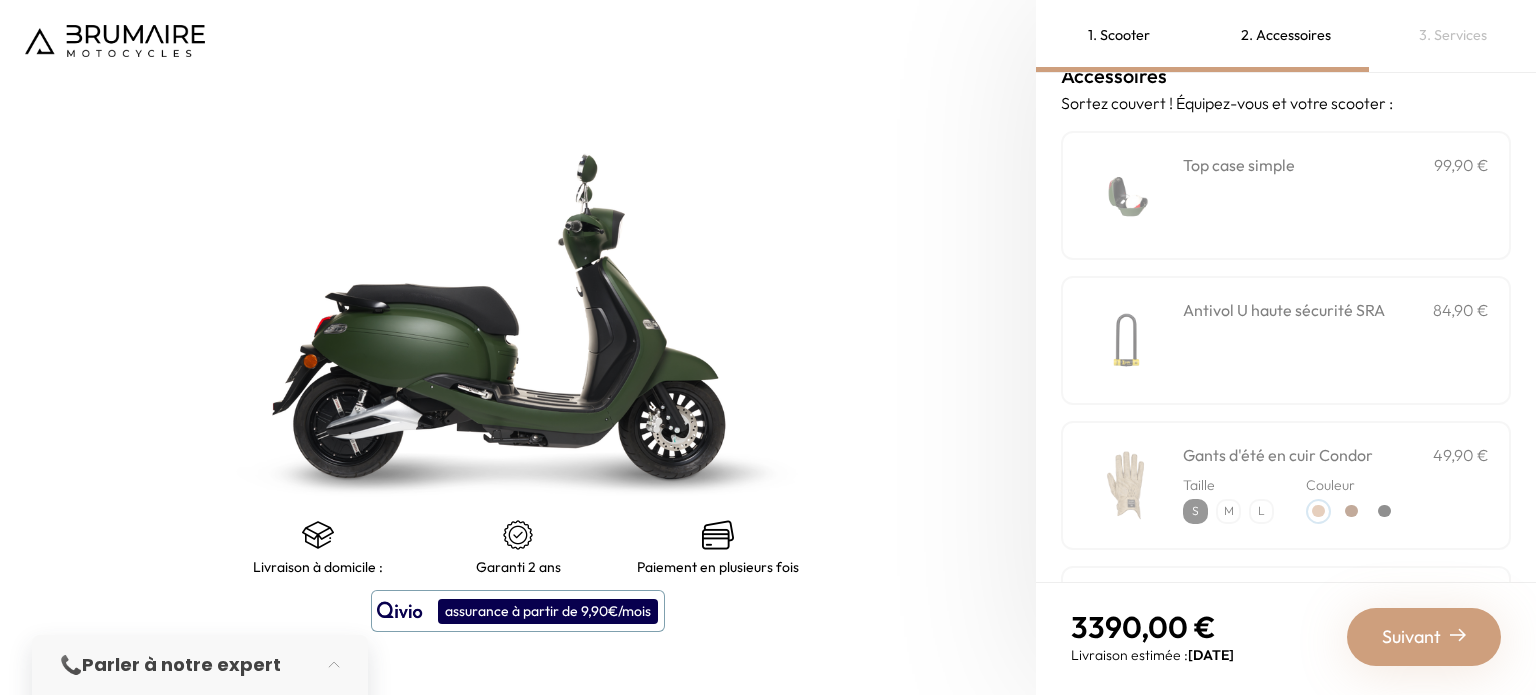 scroll, scrollTop: 0, scrollLeft: 0, axis: both 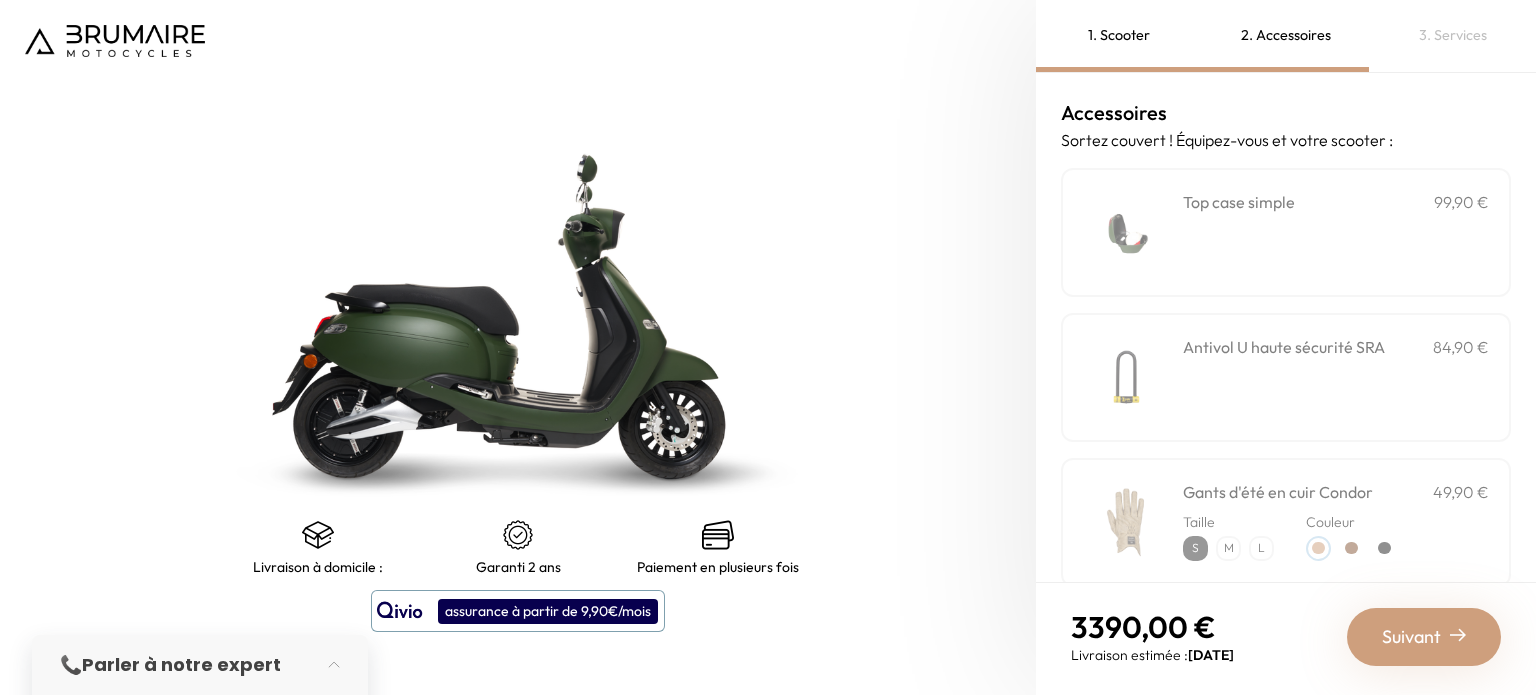 click on "Top case simple
99,90 €" at bounding box center [1336, 202] 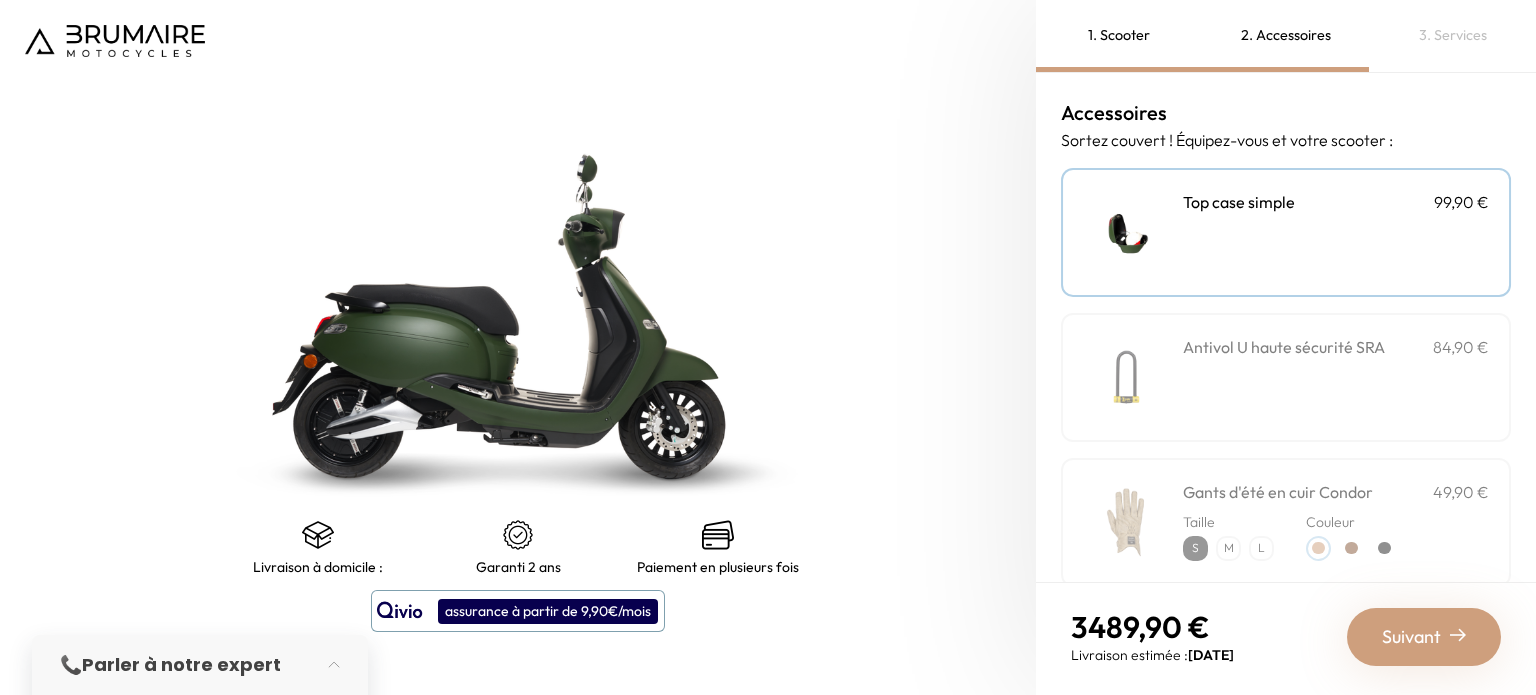 click on "Top case simple
99,90 €" at bounding box center (1336, 202) 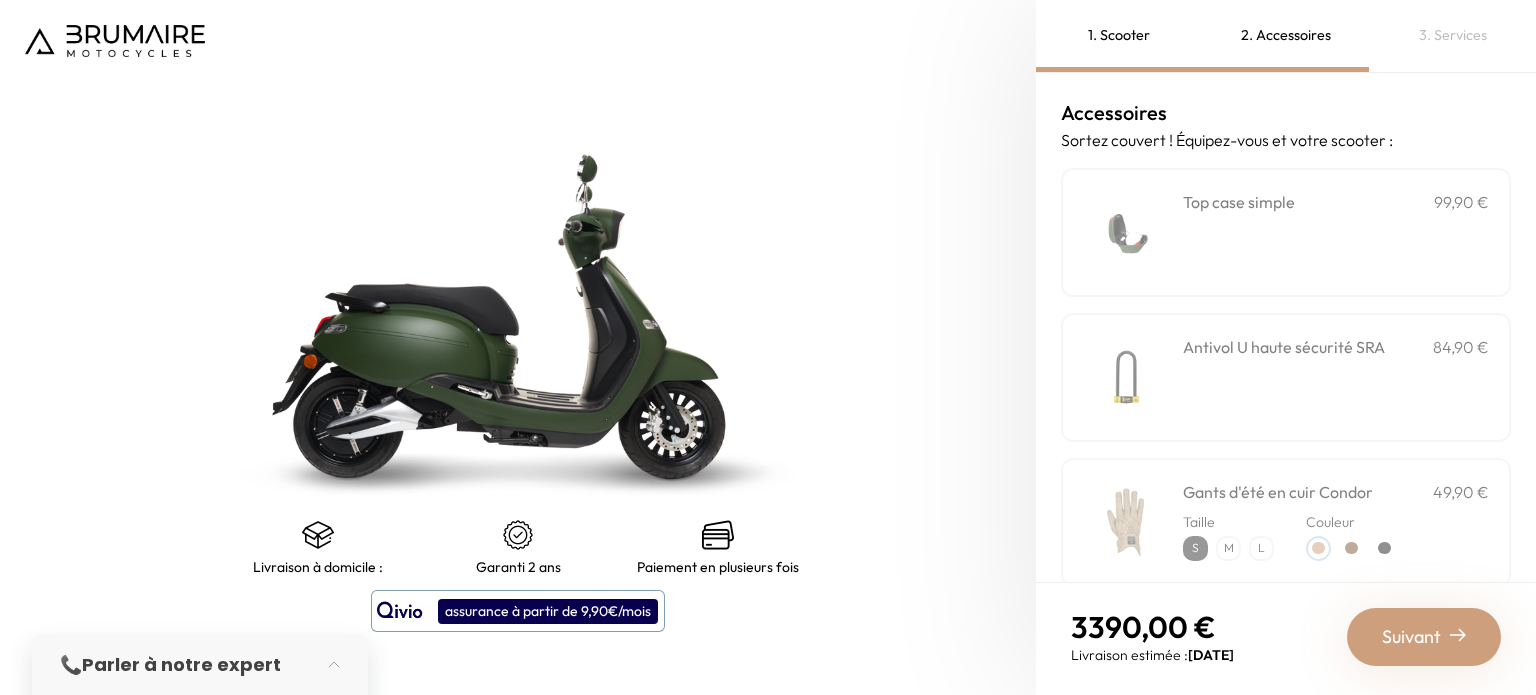 click on "Top case simple
99,90 €" at bounding box center (1336, 202) 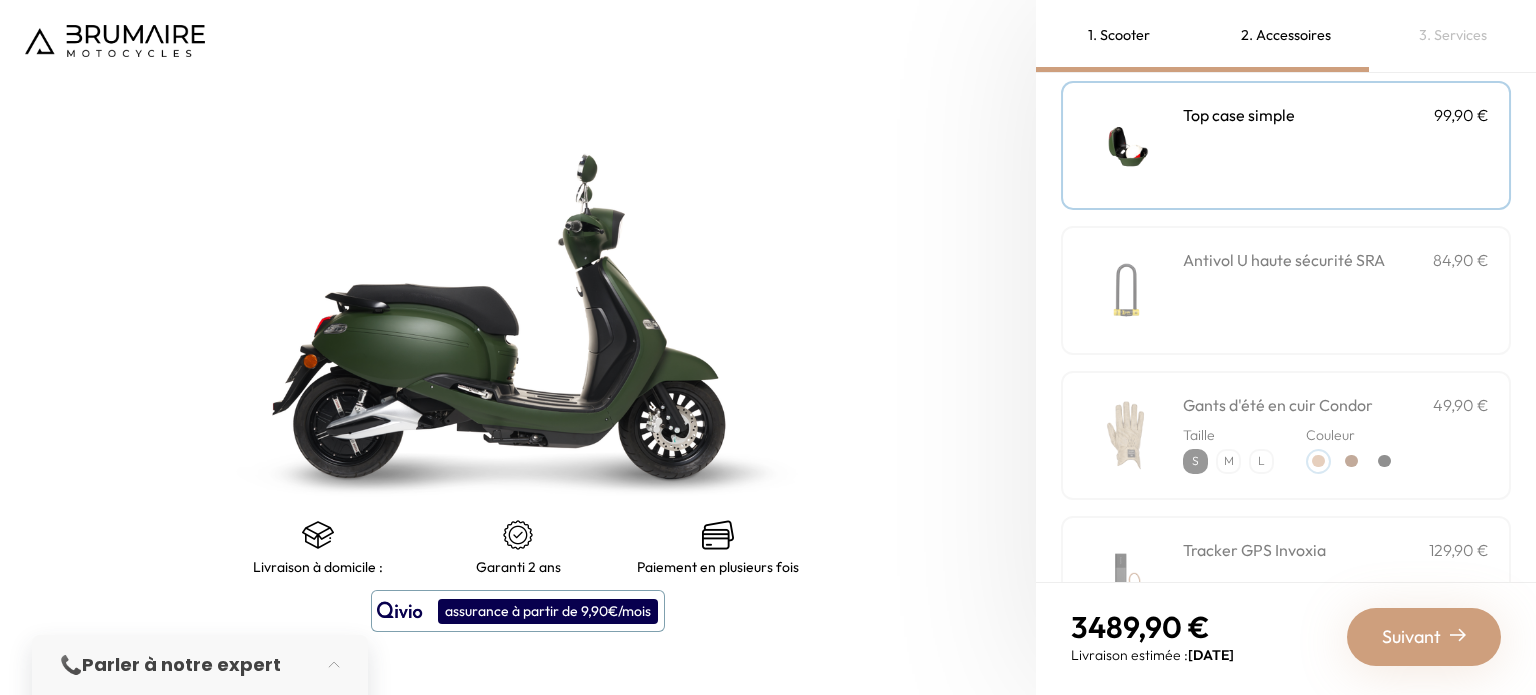 scroll, scrollTop: 60, scrollLeft: 0, axis: vertical 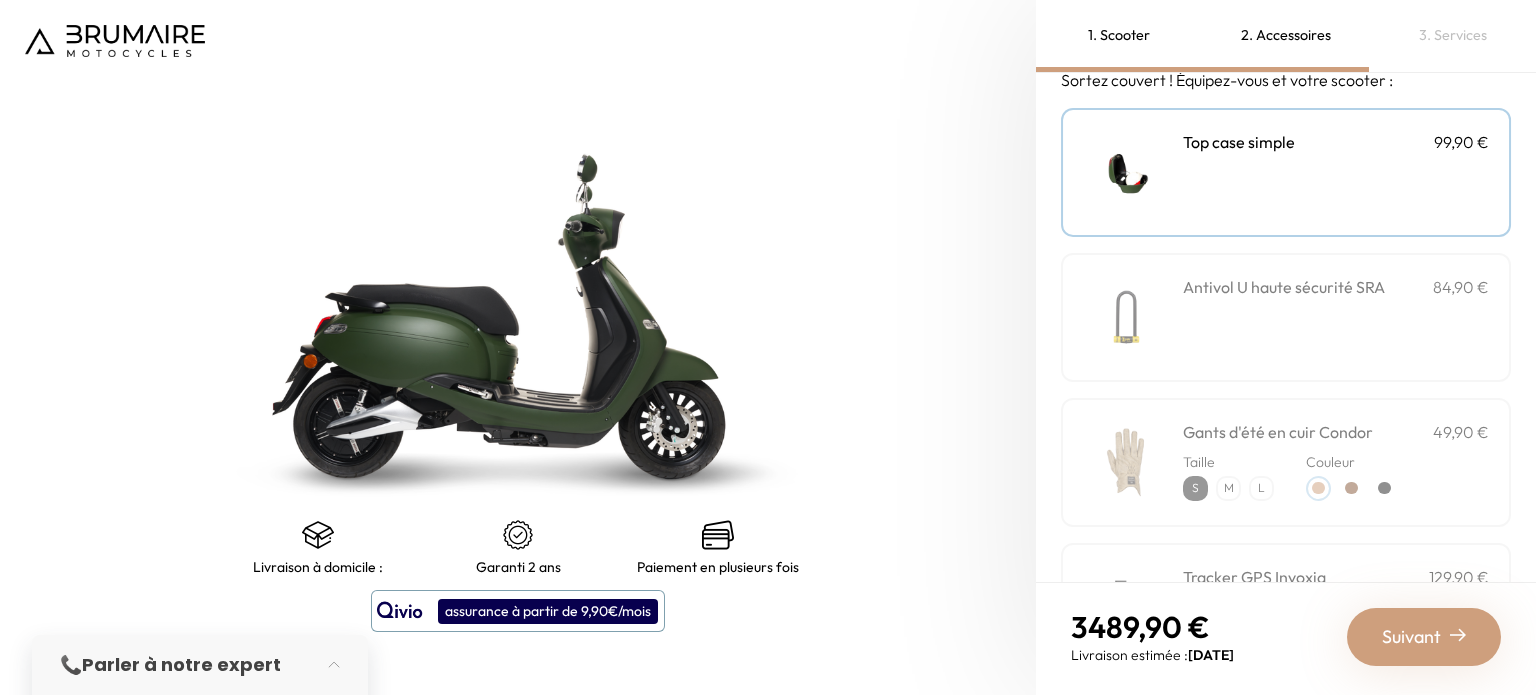 click on "Suivant" at bounding box center (1424, 637) 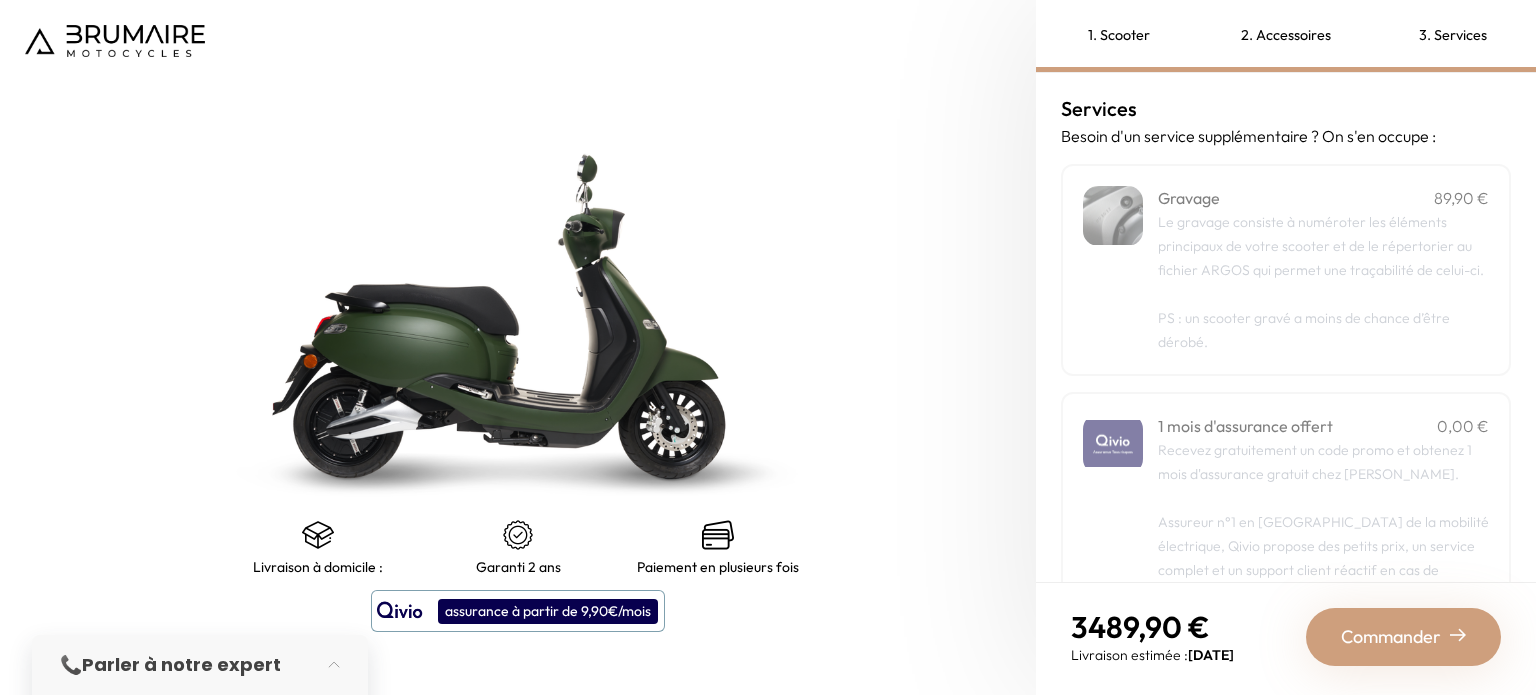 scroll, scrollTop: 0, scrollLeft: 0, axis: both 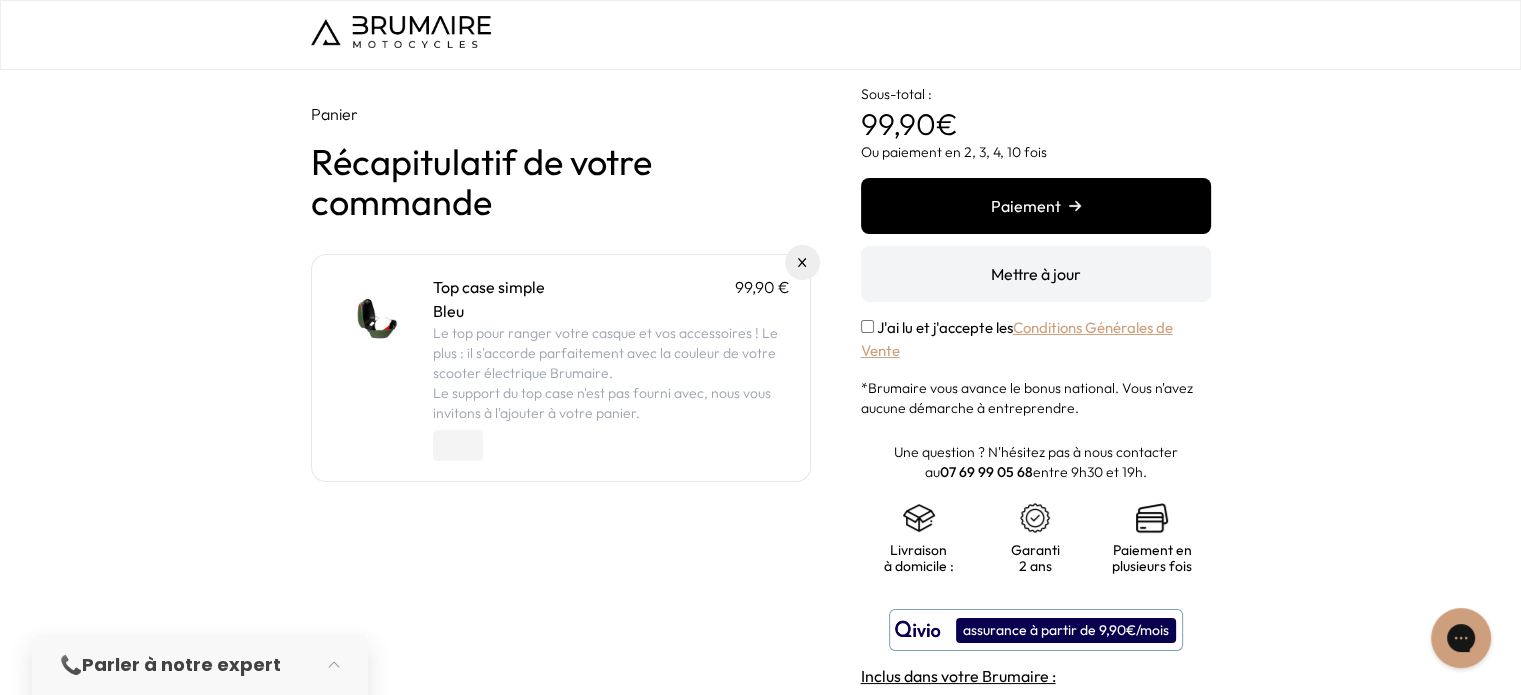 click at bounding box center (401, 32) 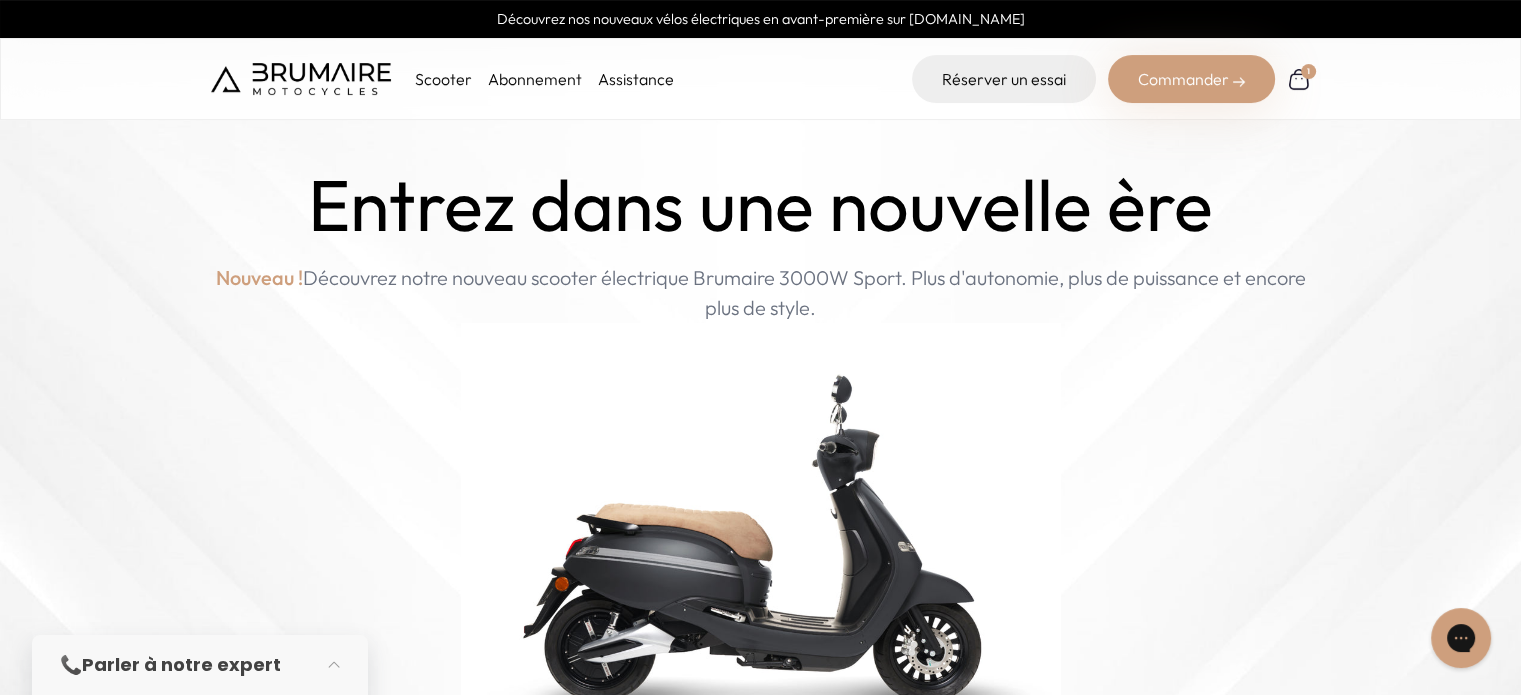 scroll, scrollTop: 0, scrollLeft: 0, axis: both 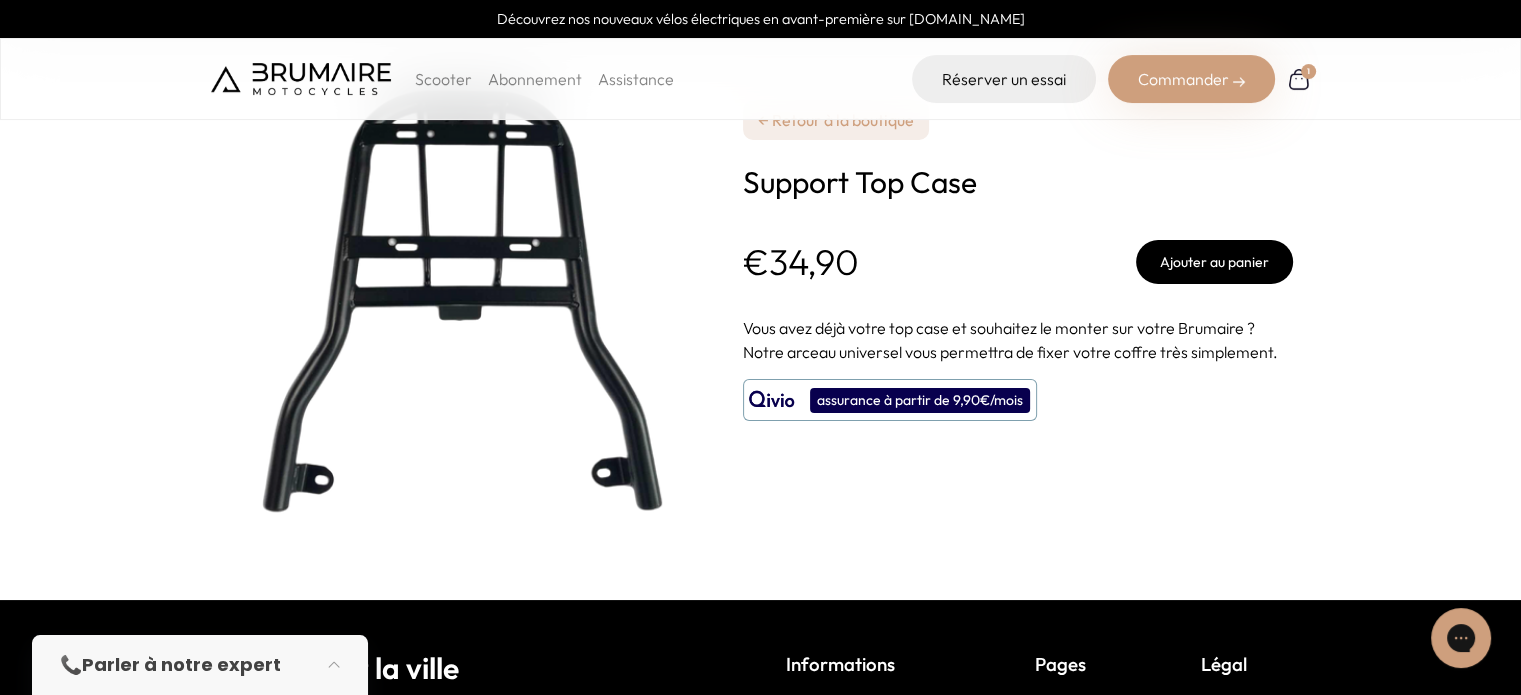 click on "Ajouter au panier" at bounding box center [1214, 262] 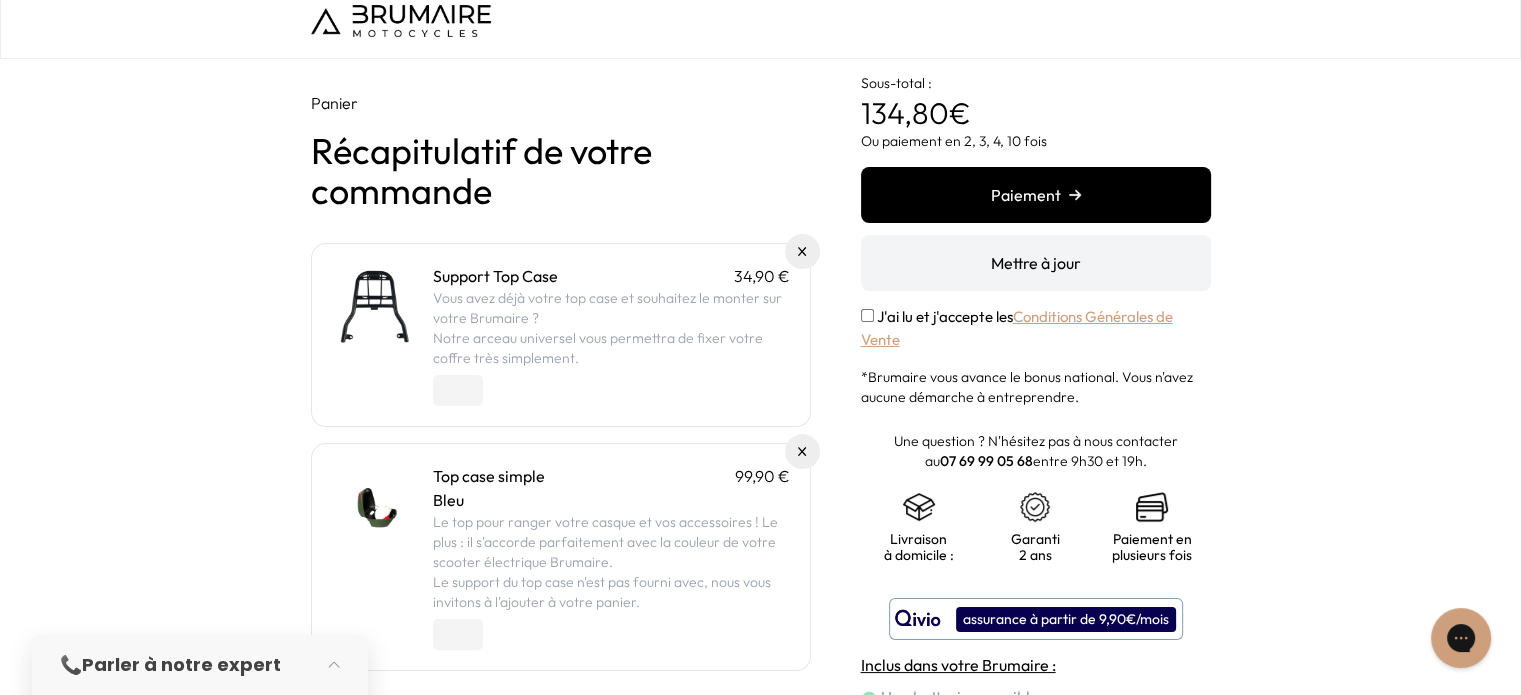 scroll, scrollTop: 0, scrollLeft: 0, axis: both 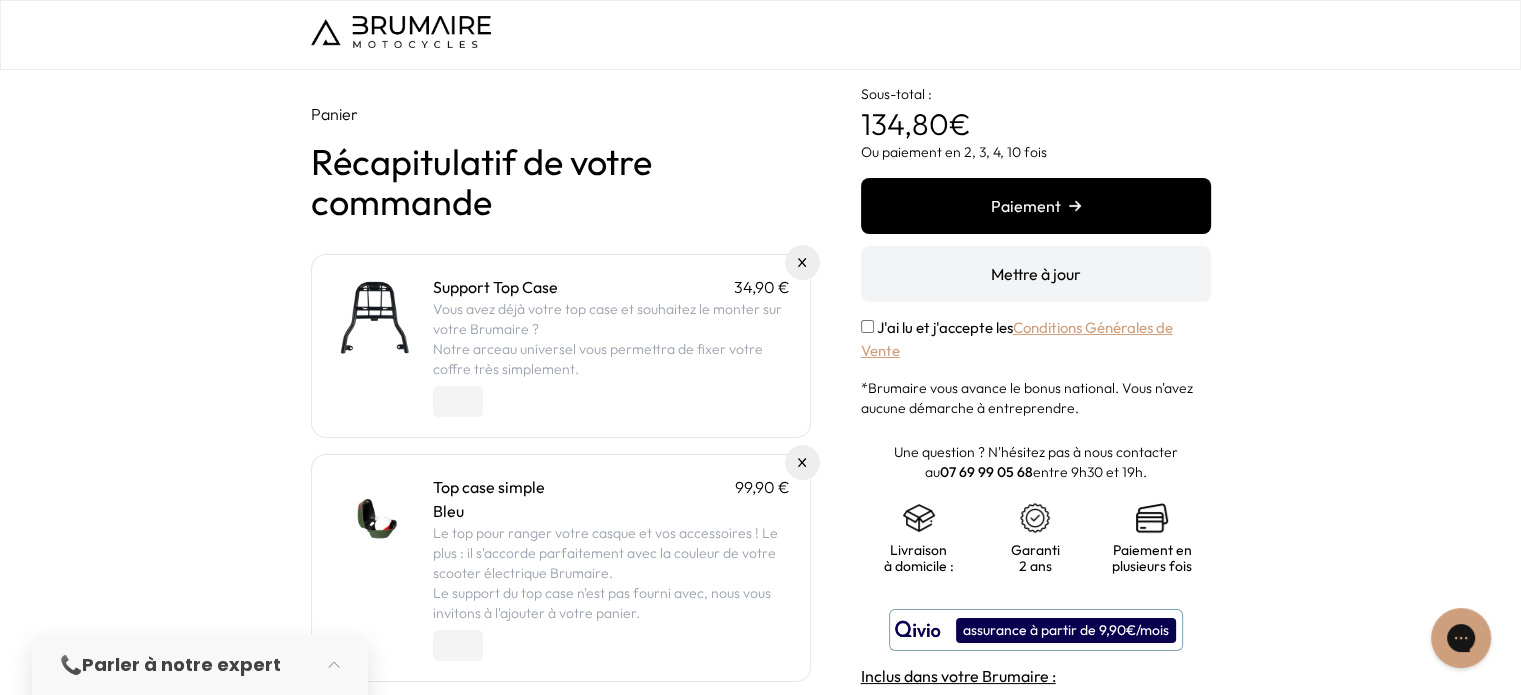 click on "Paiement" at bounding box center [1036, 206] 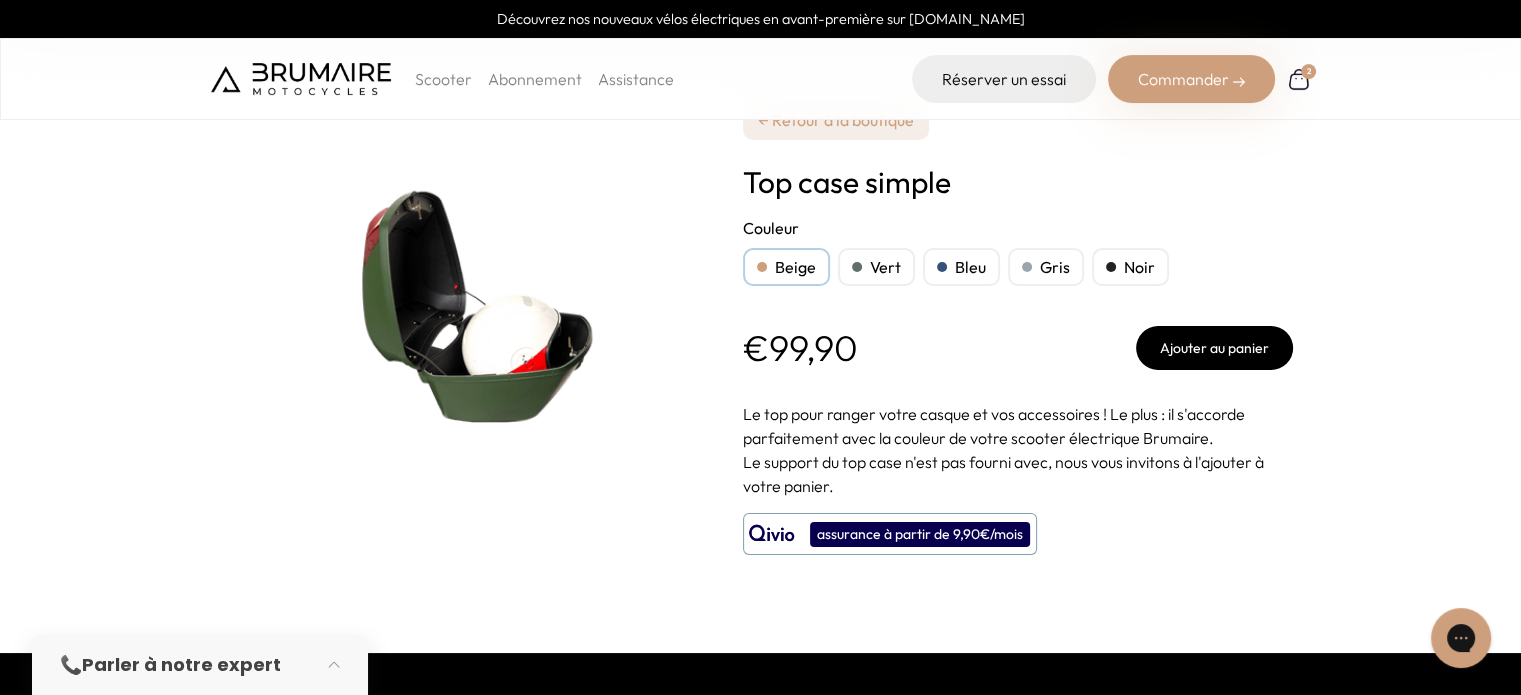 scroll, scrollTop: 0, scrollLeft: 0, axis: both 